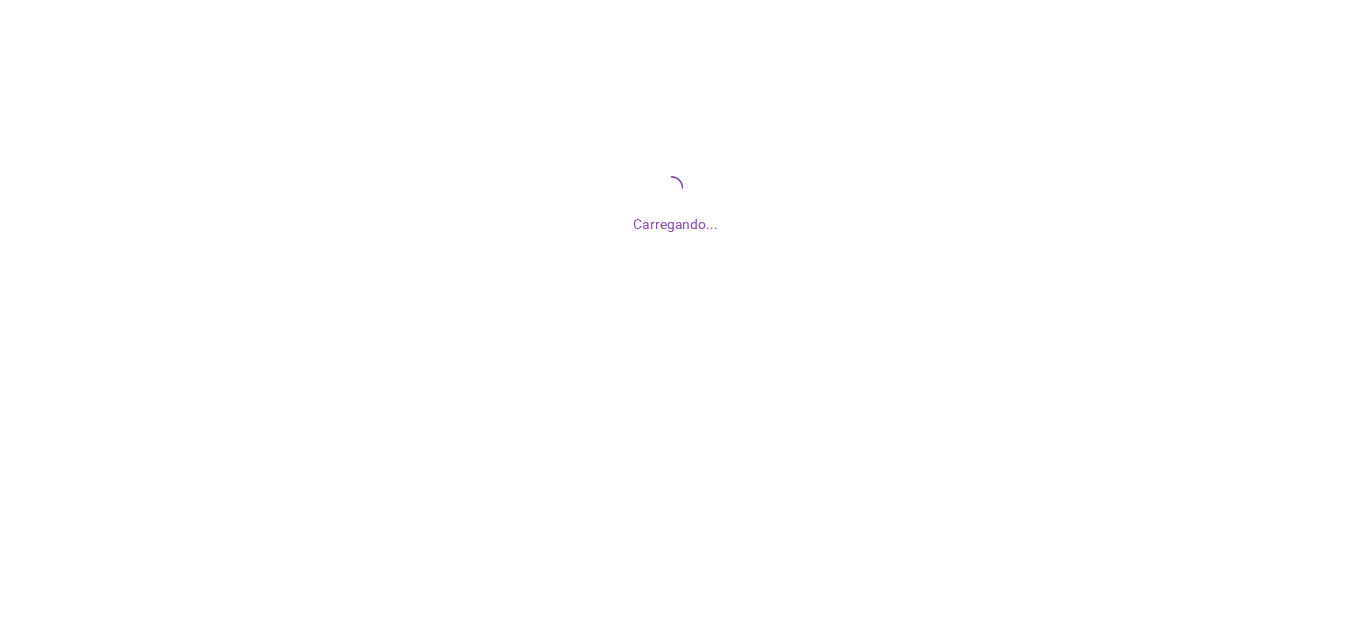 scroll, scrollTop: 0, scrollLeft: 0, axis: both 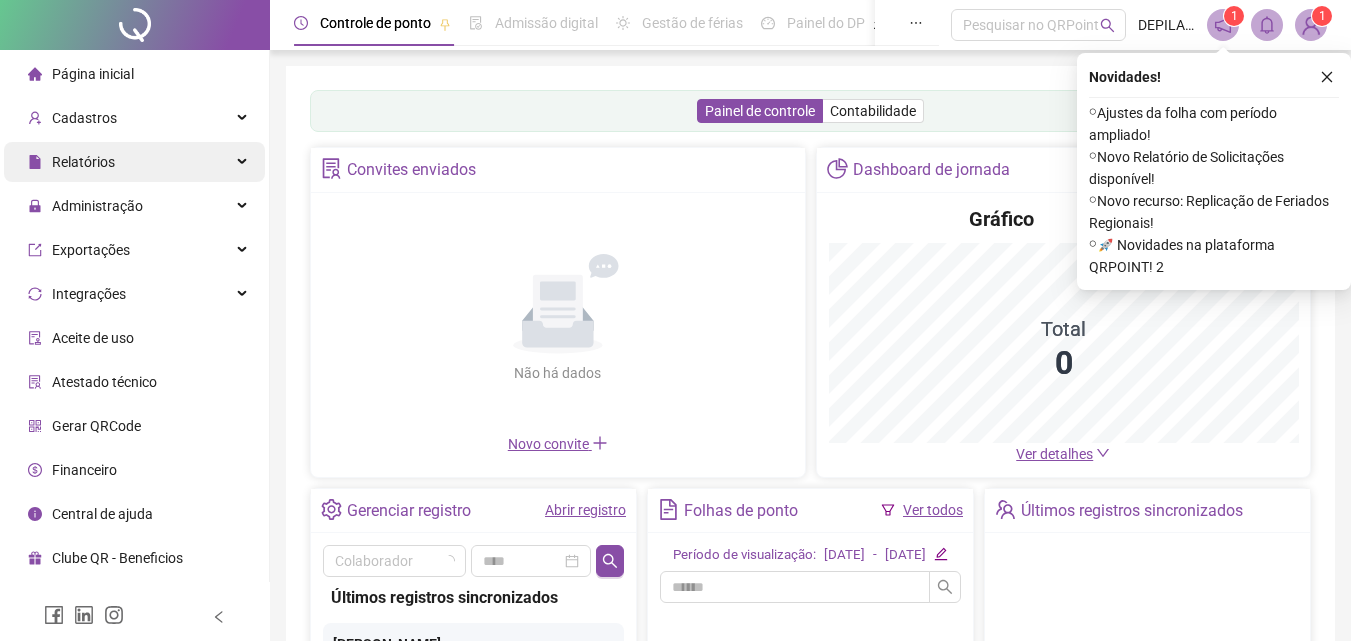 drag, startPoint x: 93, startPoint y: 120, endPoint x: 104, endPoint y: 179, distance: 60.016663 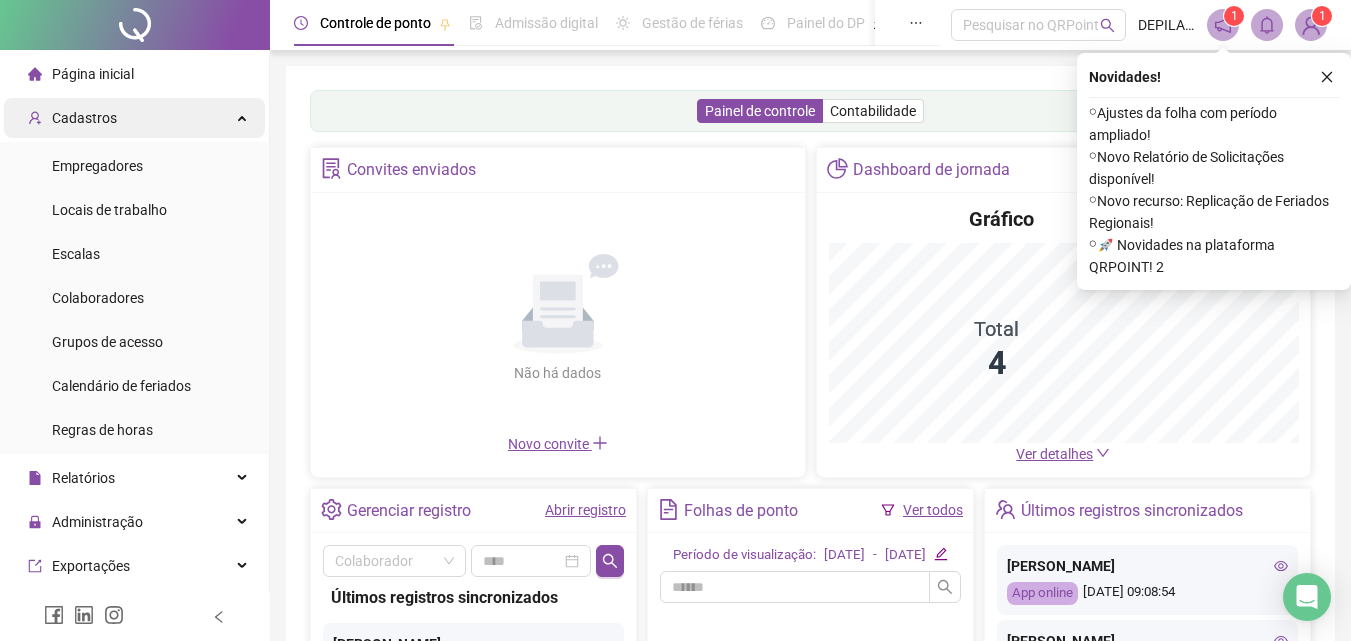 click on "Cadastros" at bounding box center [134, 118] 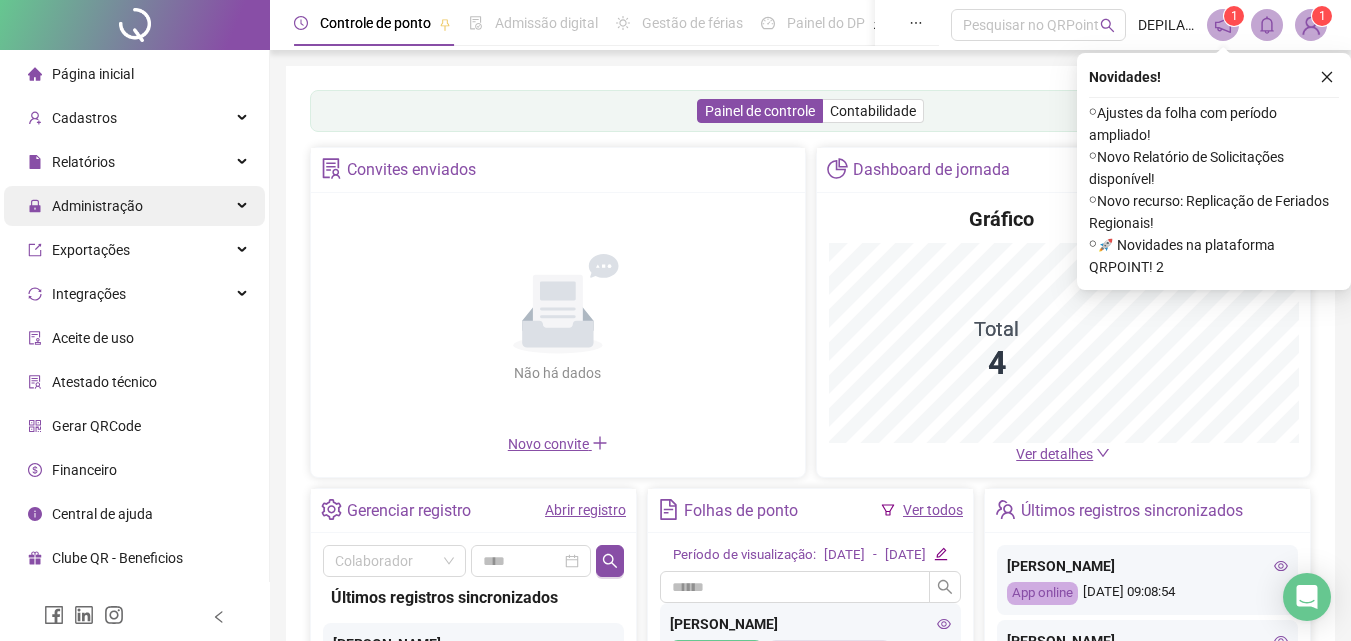 click on "Administração" at bounding box center [97, 206] 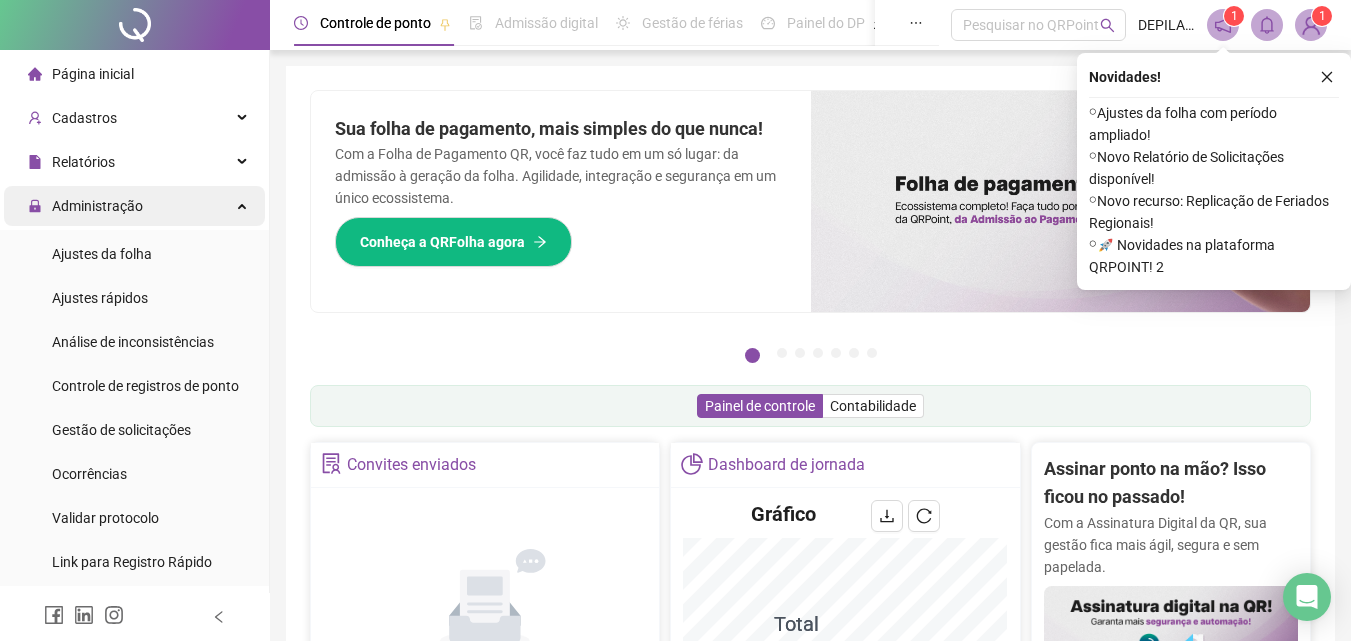 click on "Administração" at bounding box center (97, 206) 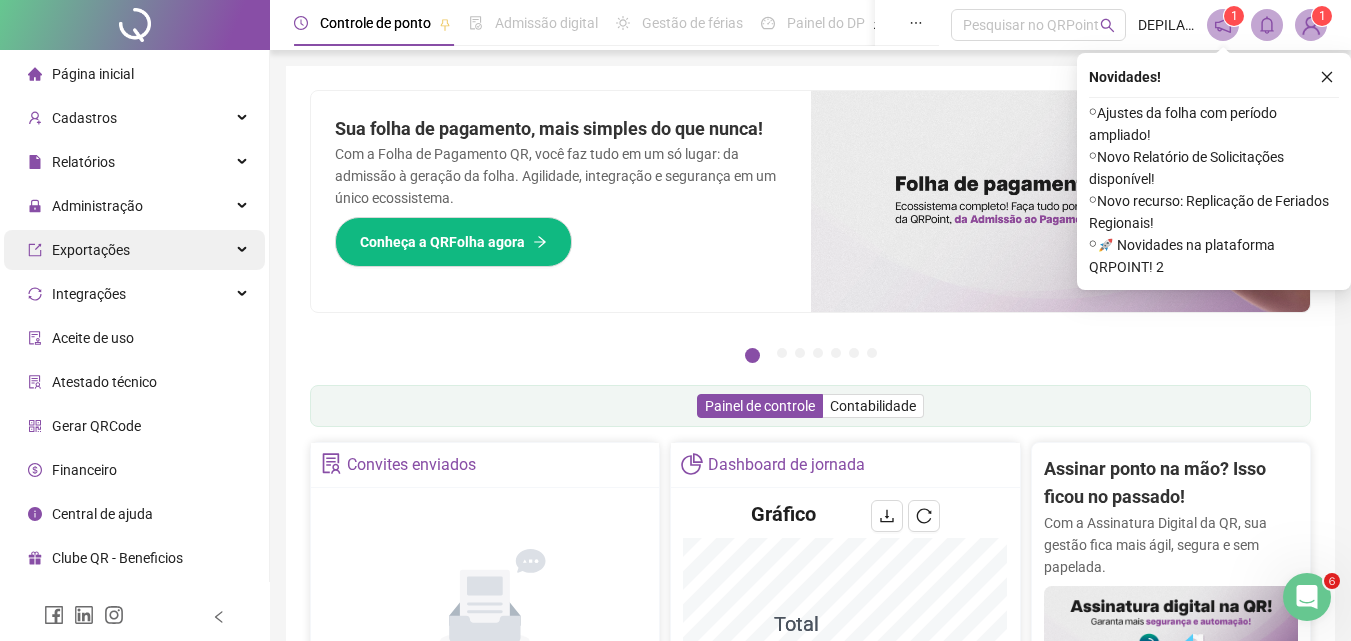 scroll, scrollTop: 0, scrollLeft: 0, axis: both 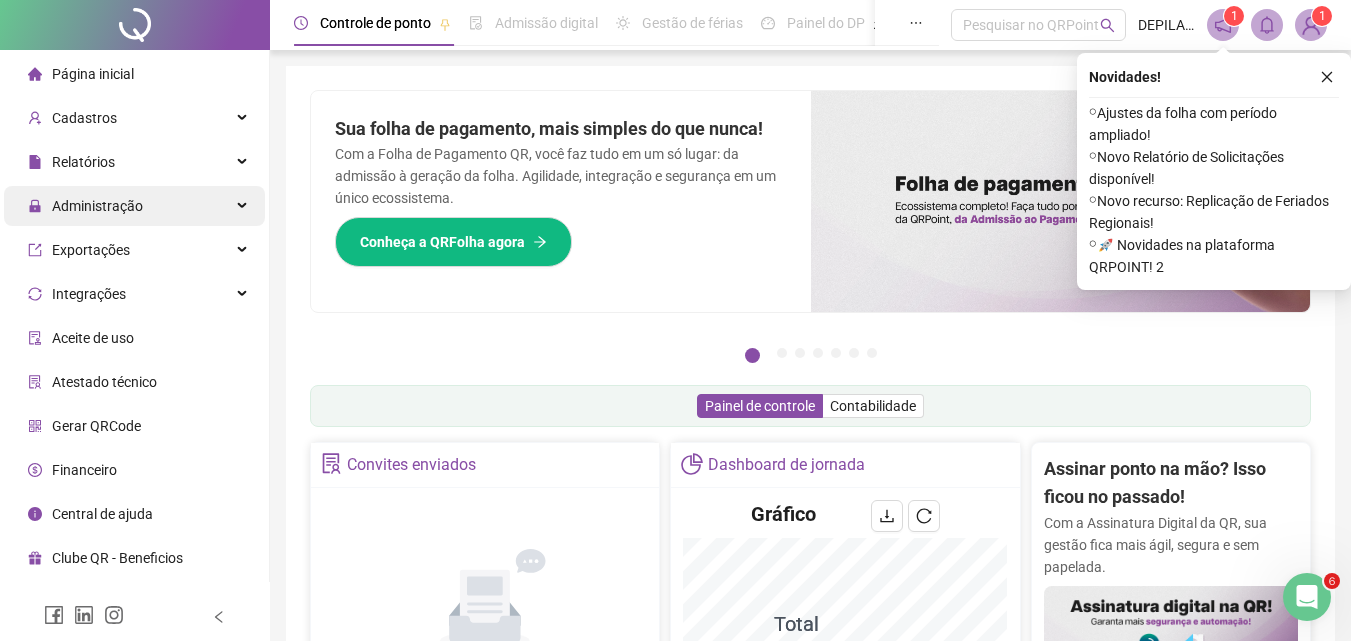 click on "Administração" at bounding box center [97, 206] 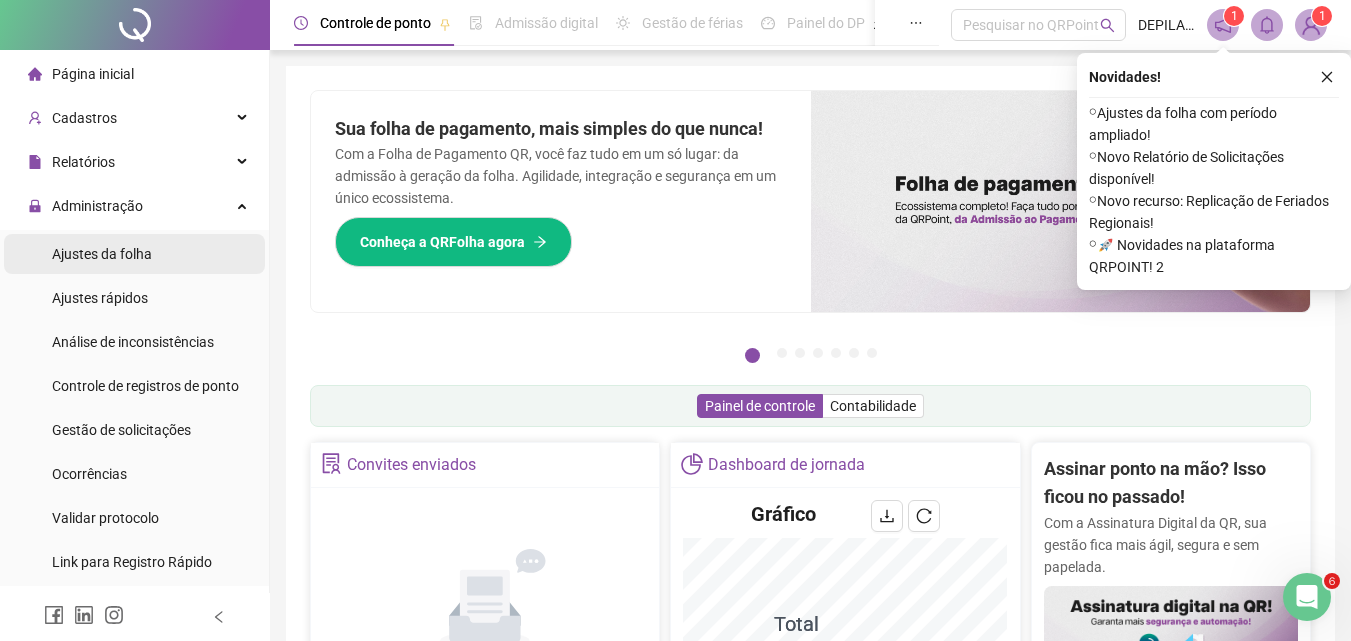 click on "Ajustes da folha" at bounding box center (102, 254) 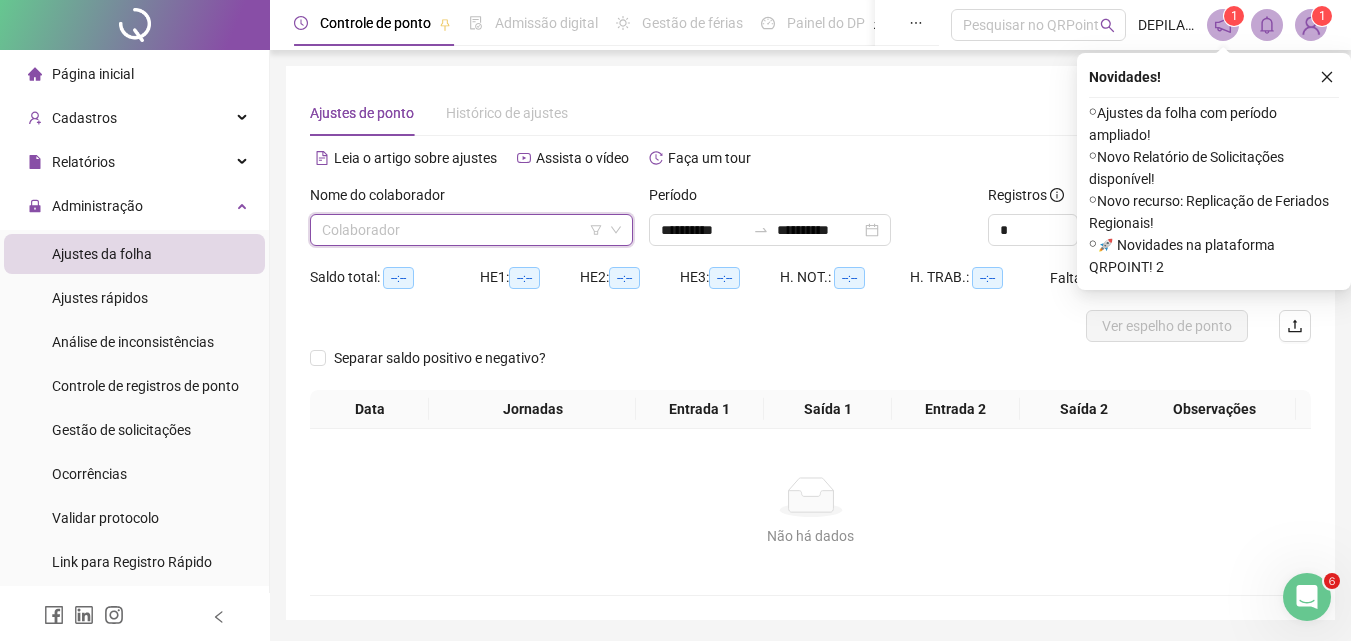 drag, startPoint x: 431, startPoint y: 224, endPoint x: 468, endPoint y: 302, distance: 86.33076 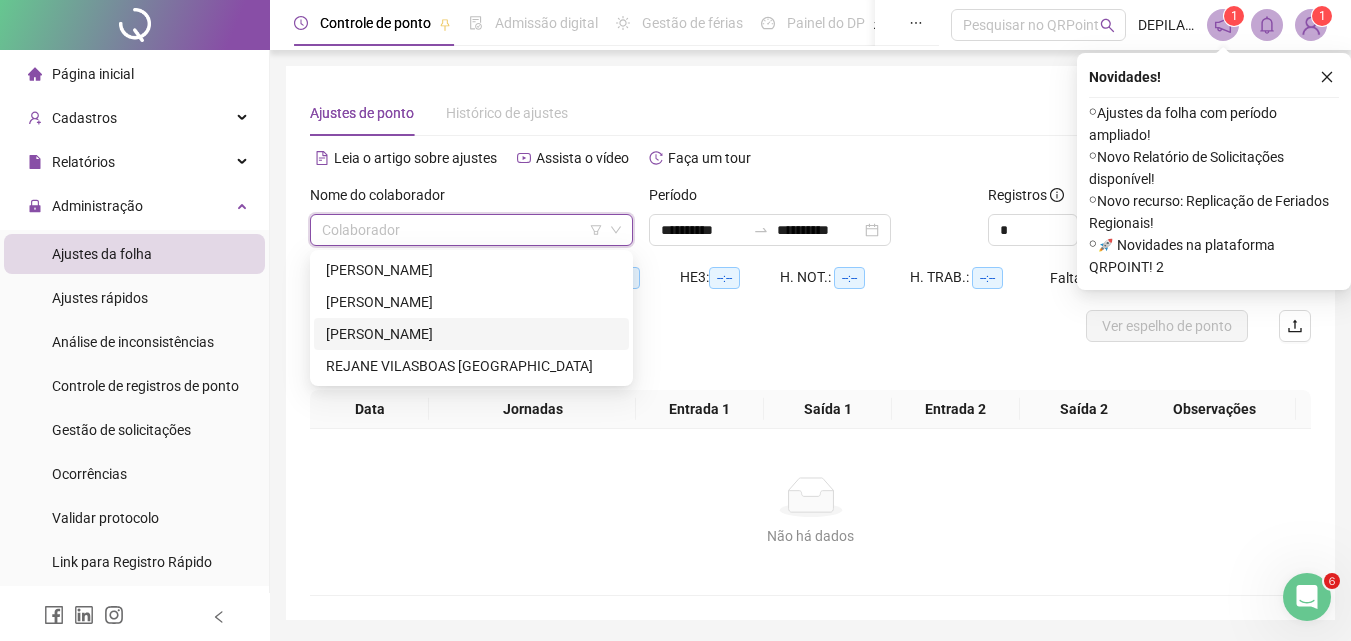 click on "[PERSON_NAME]" at bounding box center (471, 334) 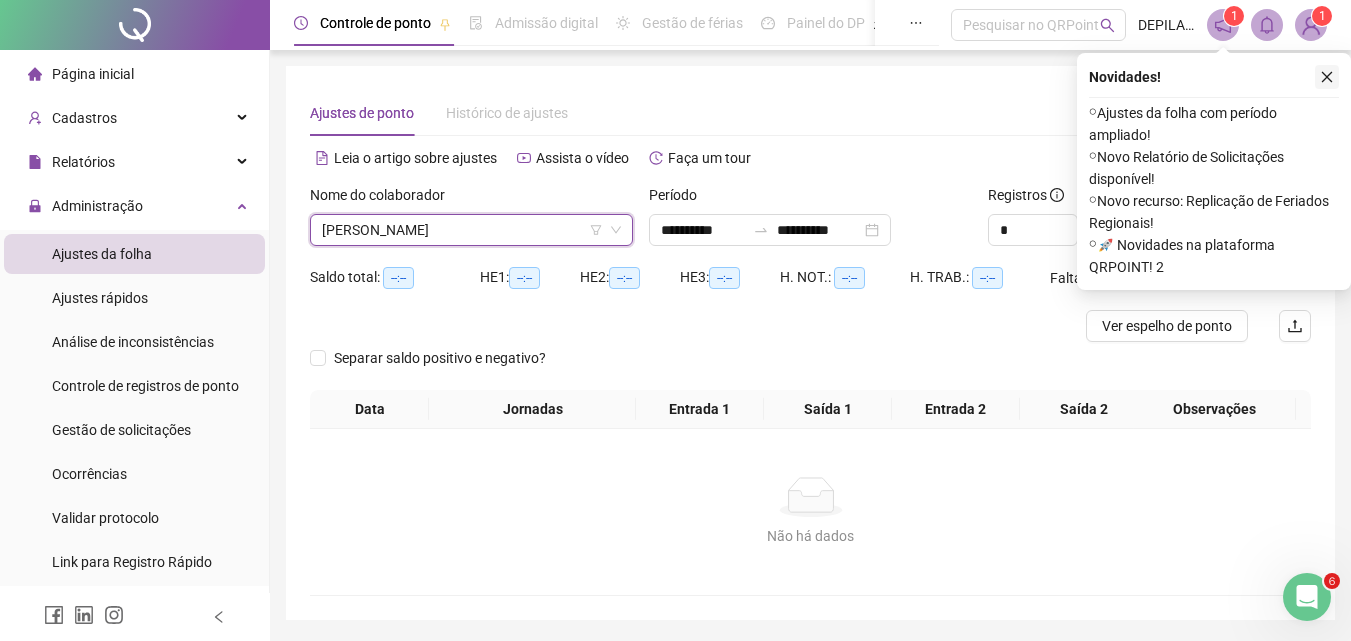 click 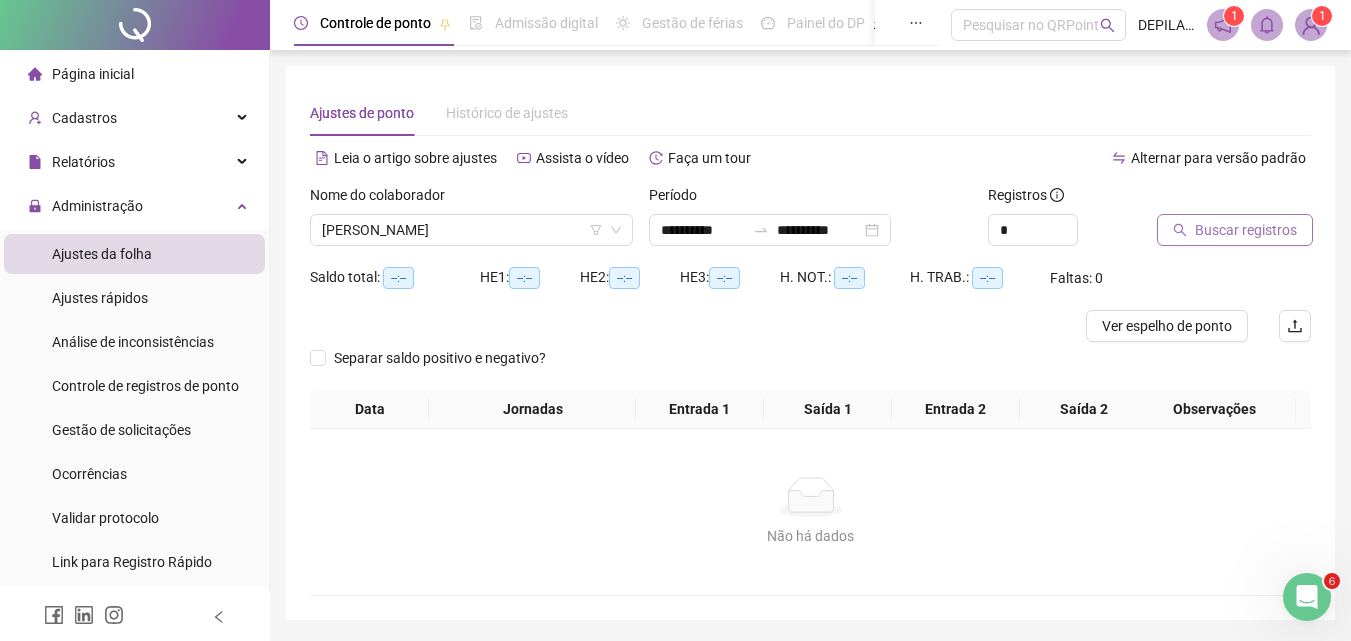 click 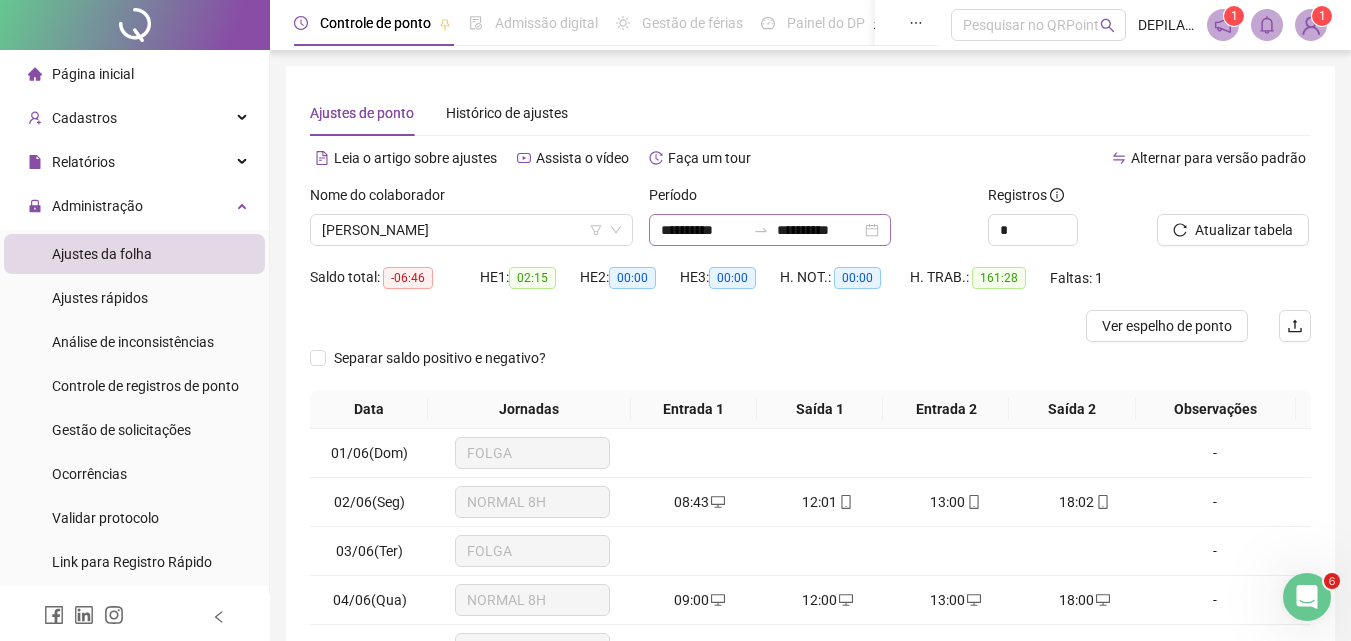 click on "**********" at bounding box center [770, 230] 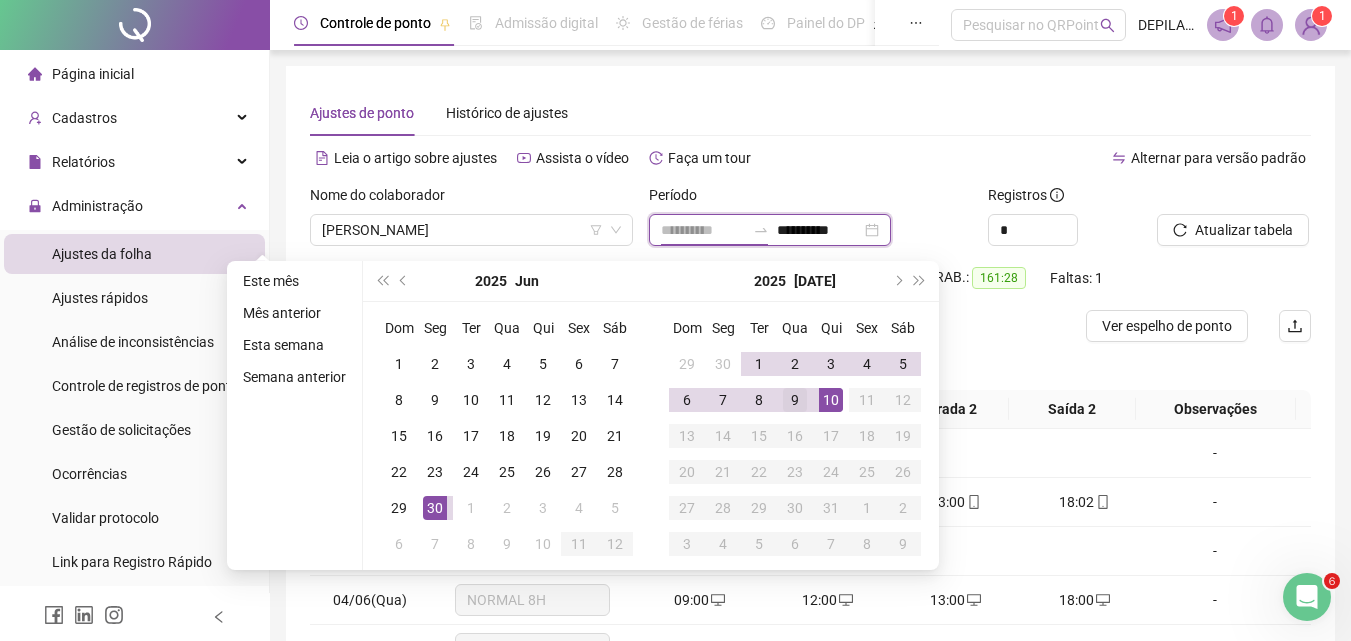 type on "**********" 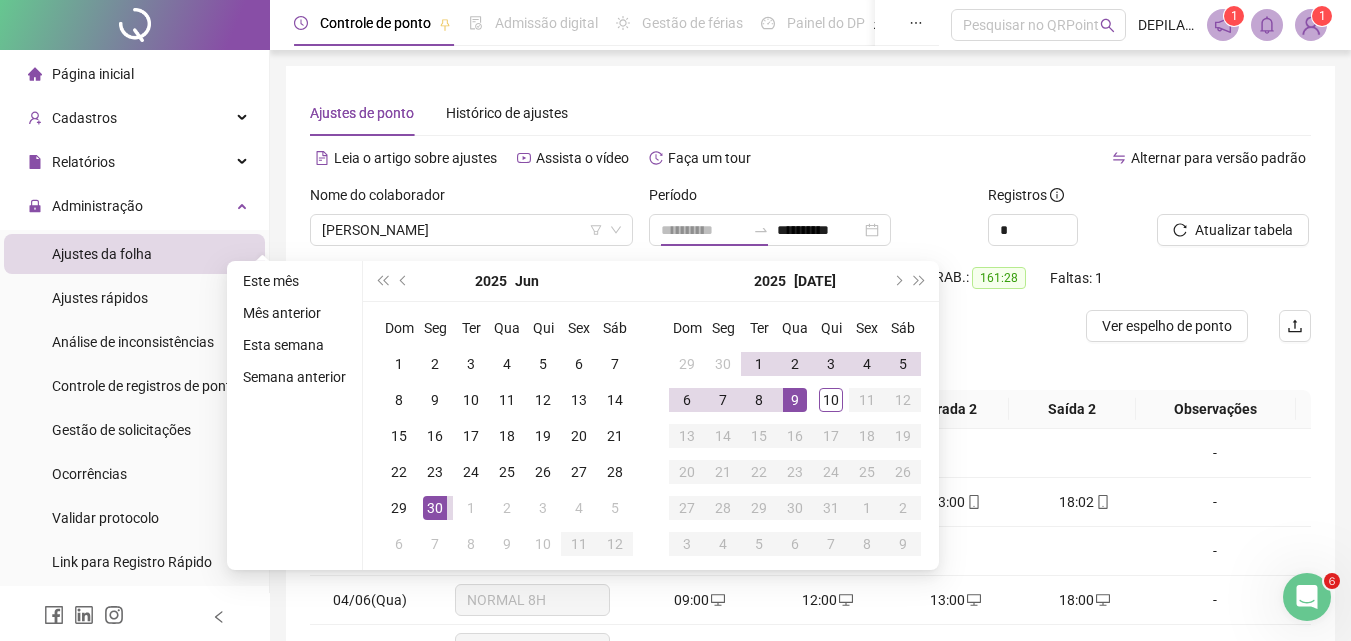 click on "9" at bounding box center (795, 400) 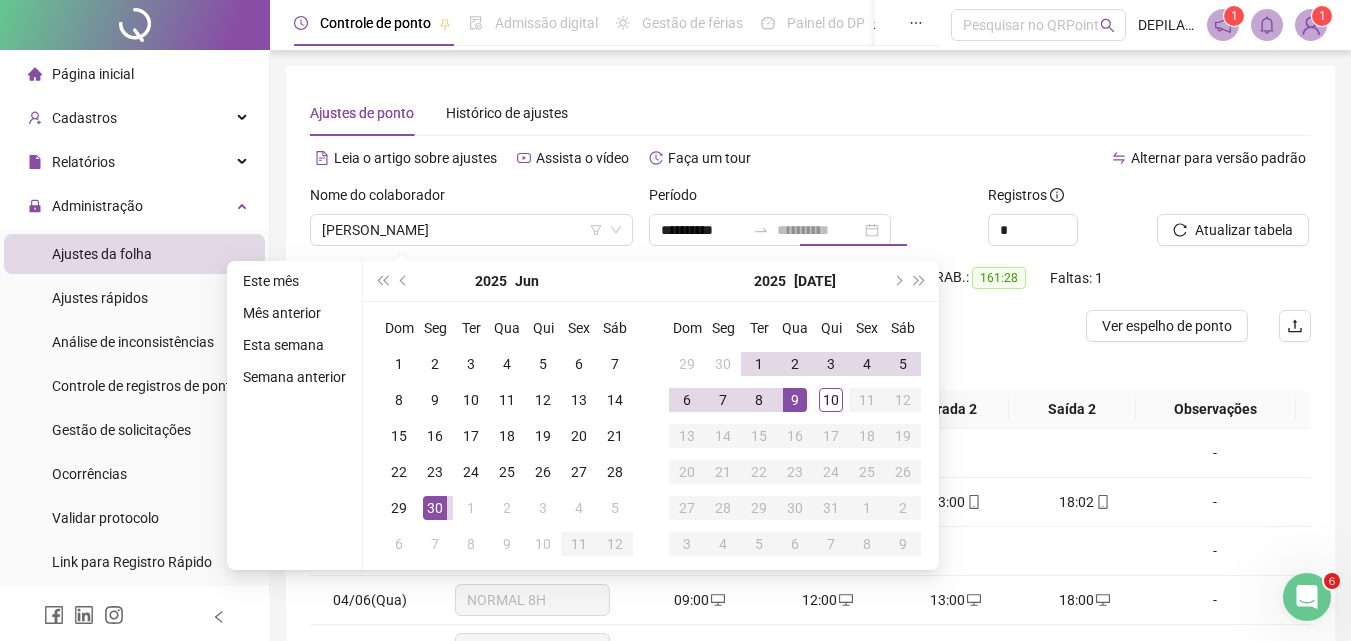 click on "9" at bounding box center [795, 400] 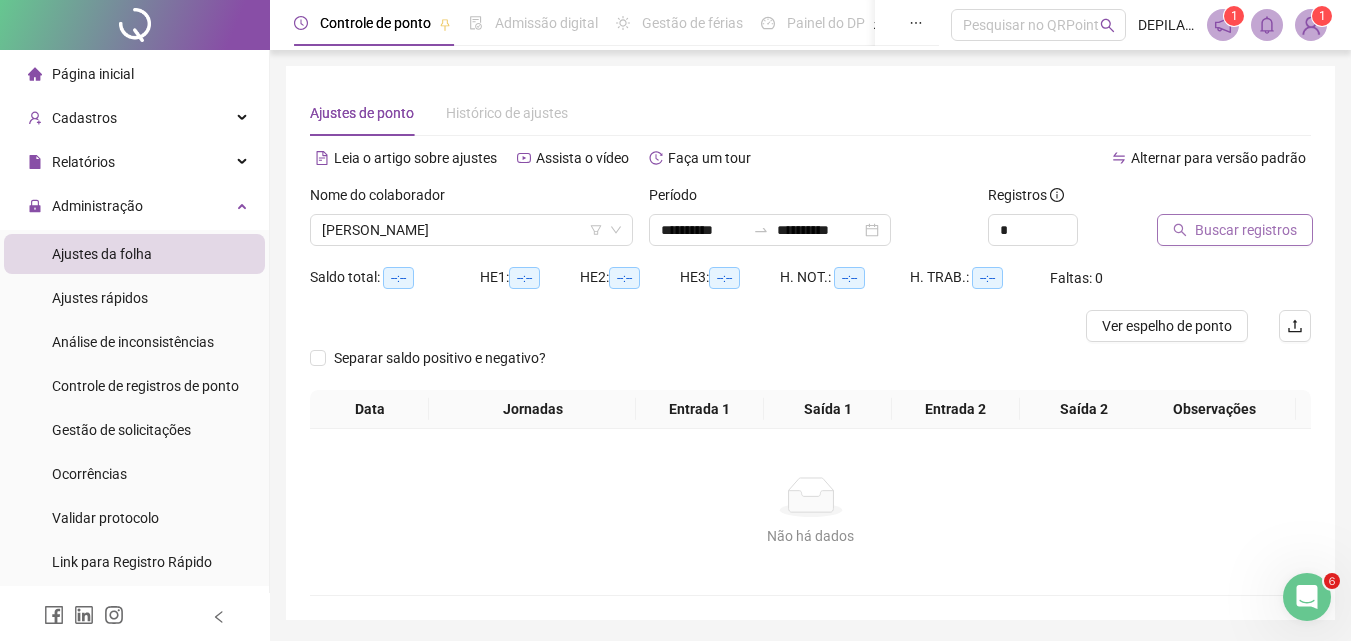 click on "Buscar registros" at bounding box center [1246, 230] 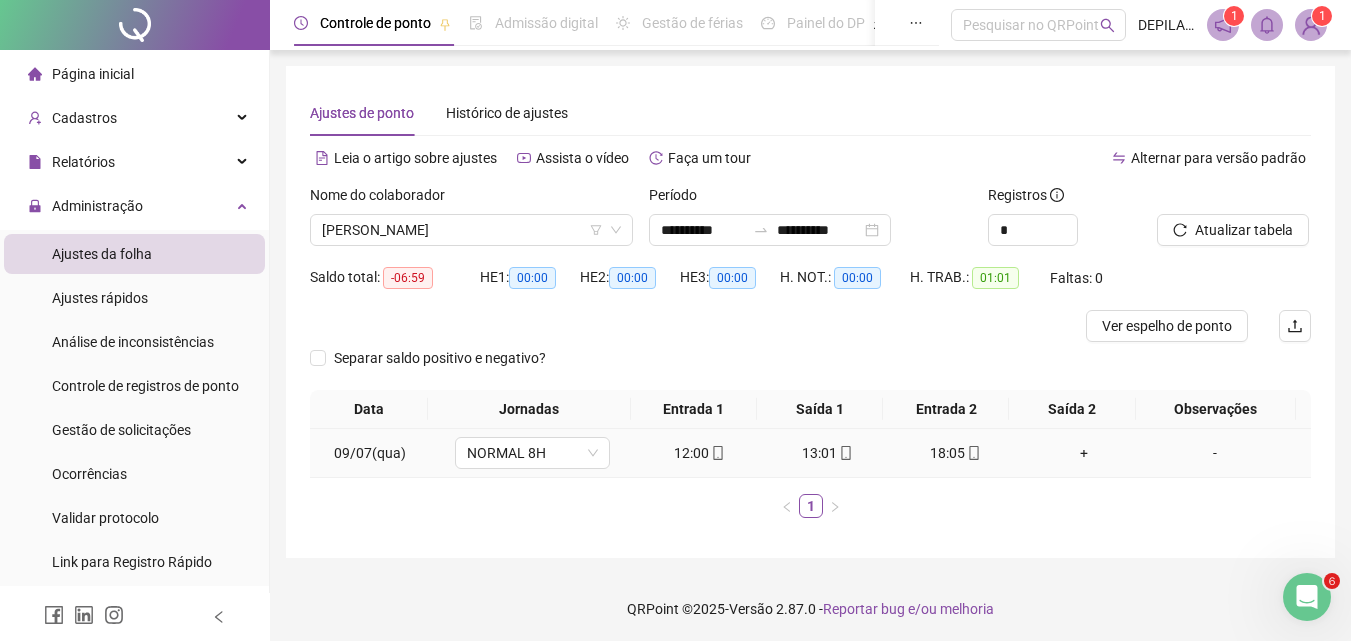 click on "+" at bounding box center (1084, 453) 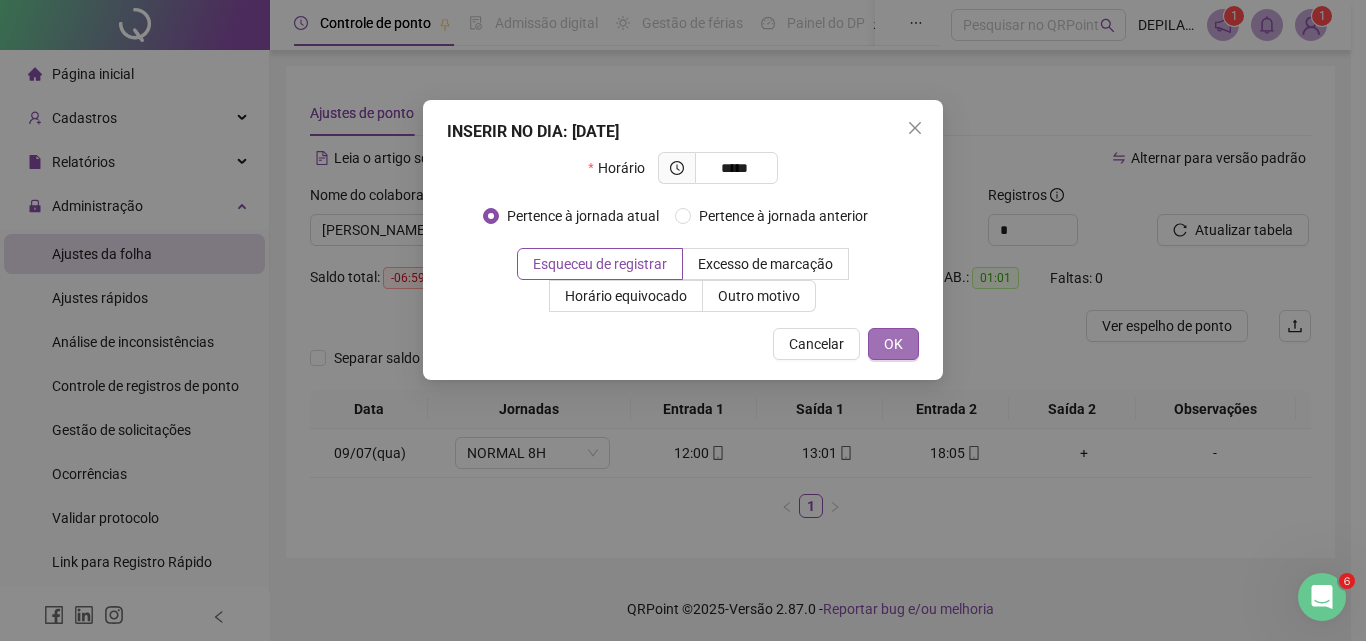 type on "*****" 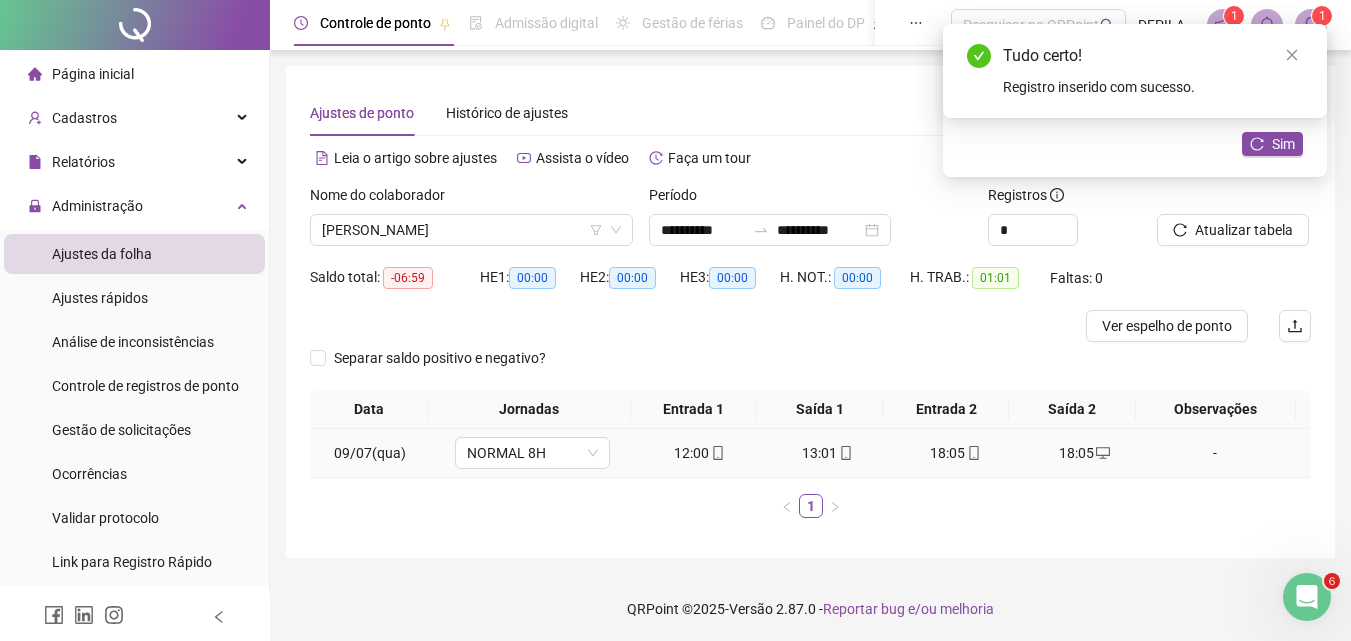 click on "12:00" at bounding box center (700, 453) 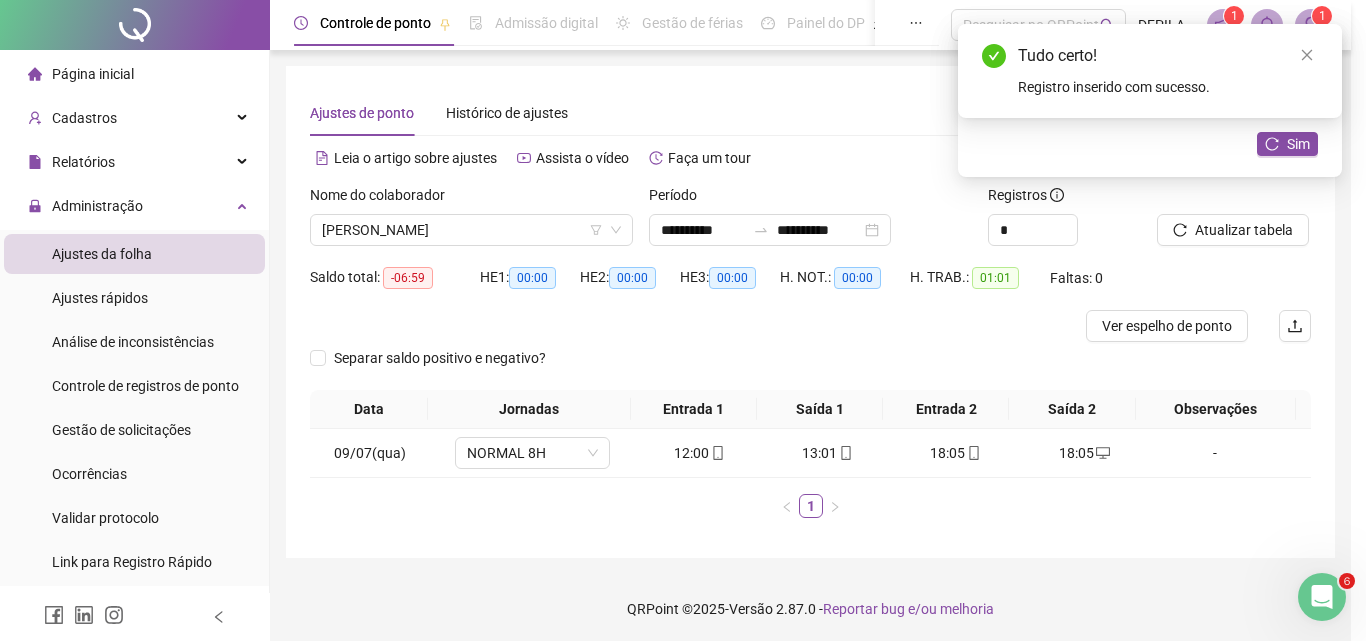 type on "**********" 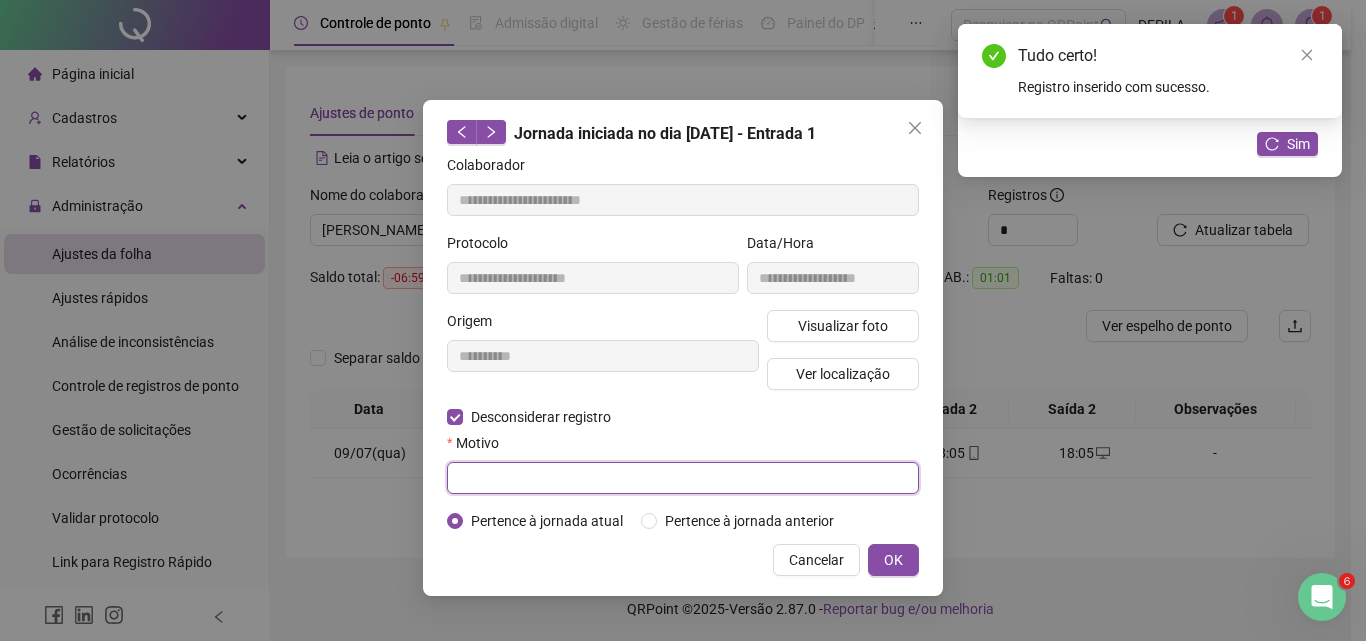 click at bounding box center (683, 478) 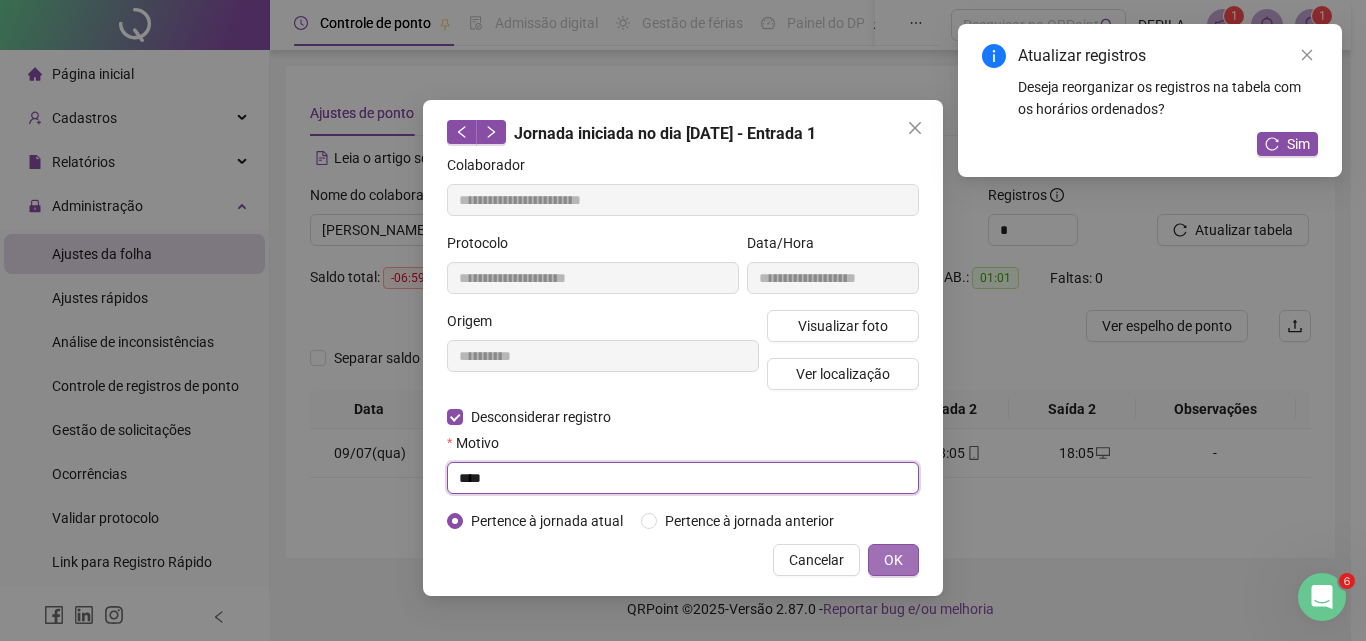 type on "****" 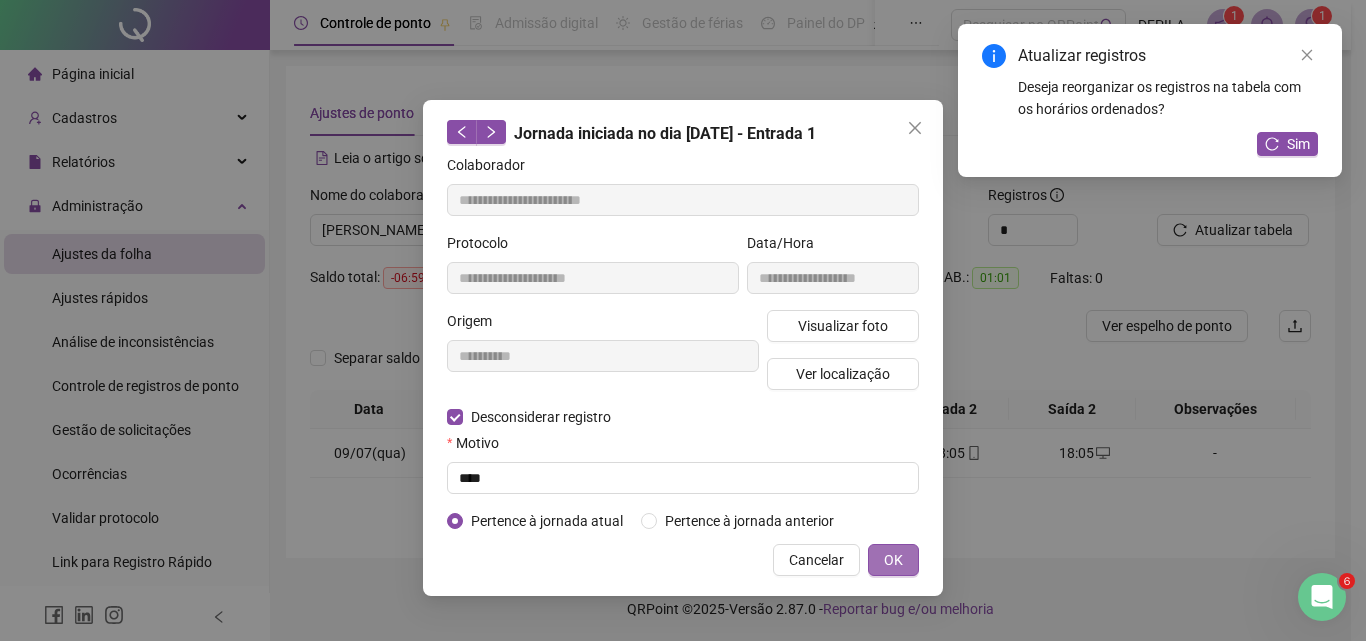 click on "OK" at bounding box center (893, 560) 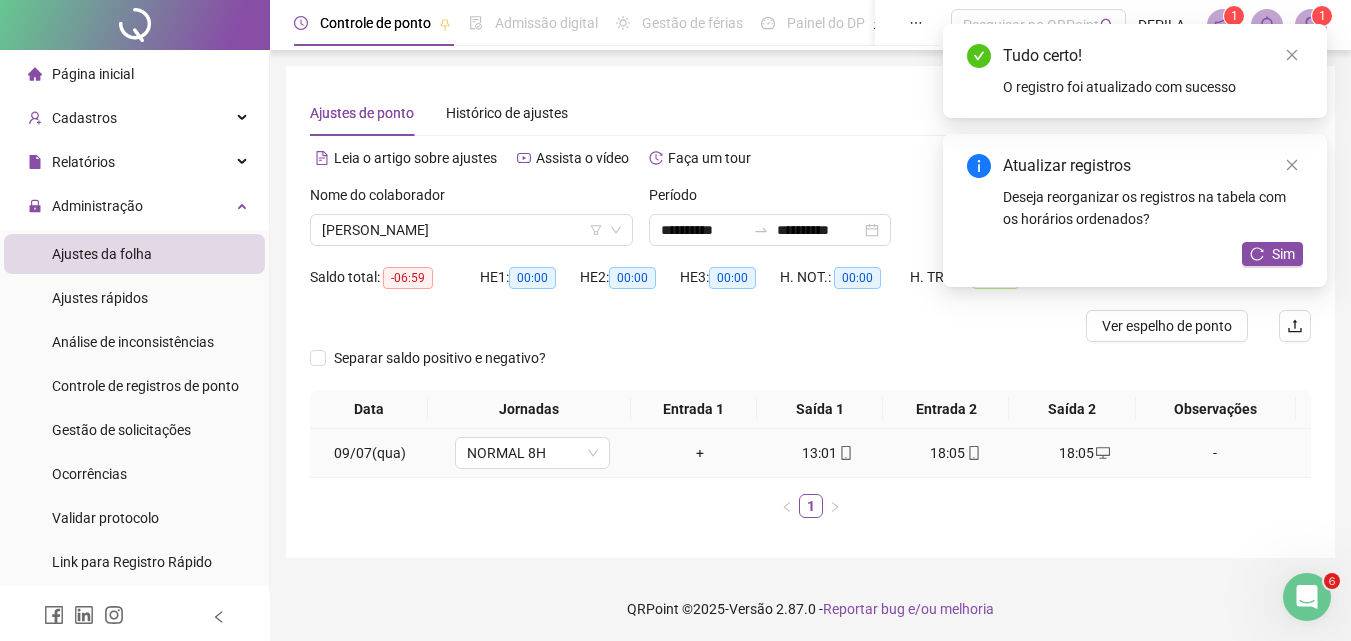 click on "+" at bounding box center [700, 453] 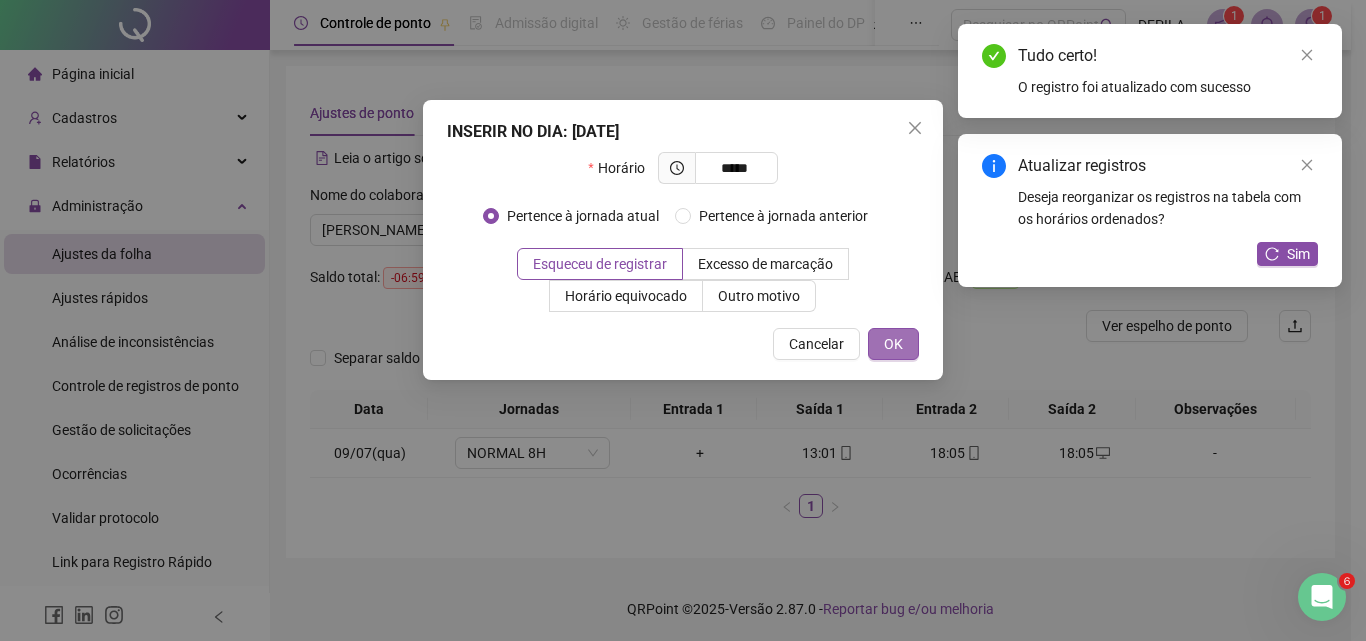 type on "*****" 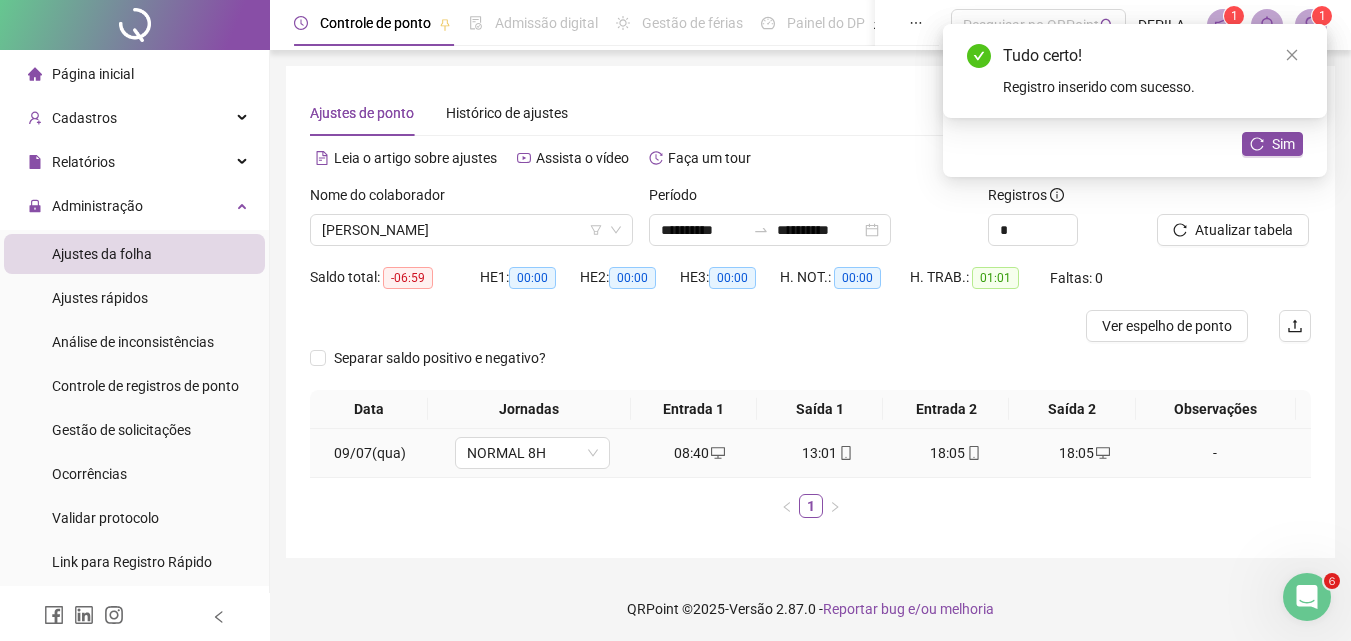 click on "18:05" at bounding box center (956, 453) 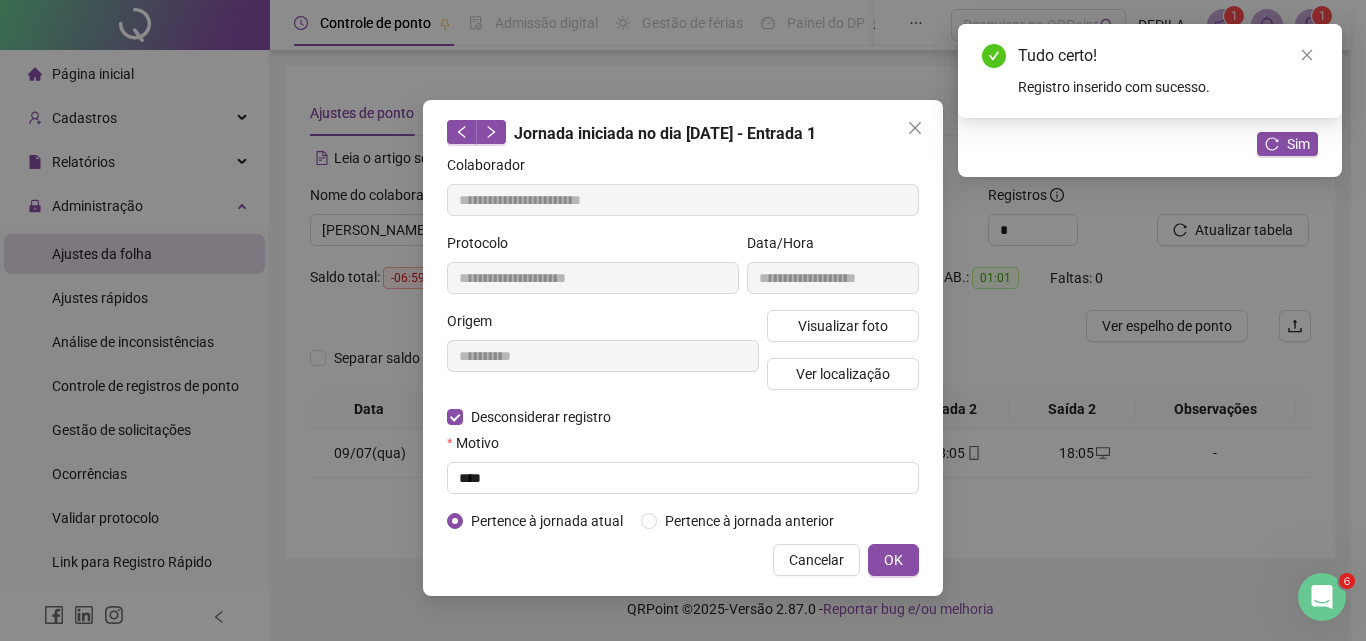type on "**********" 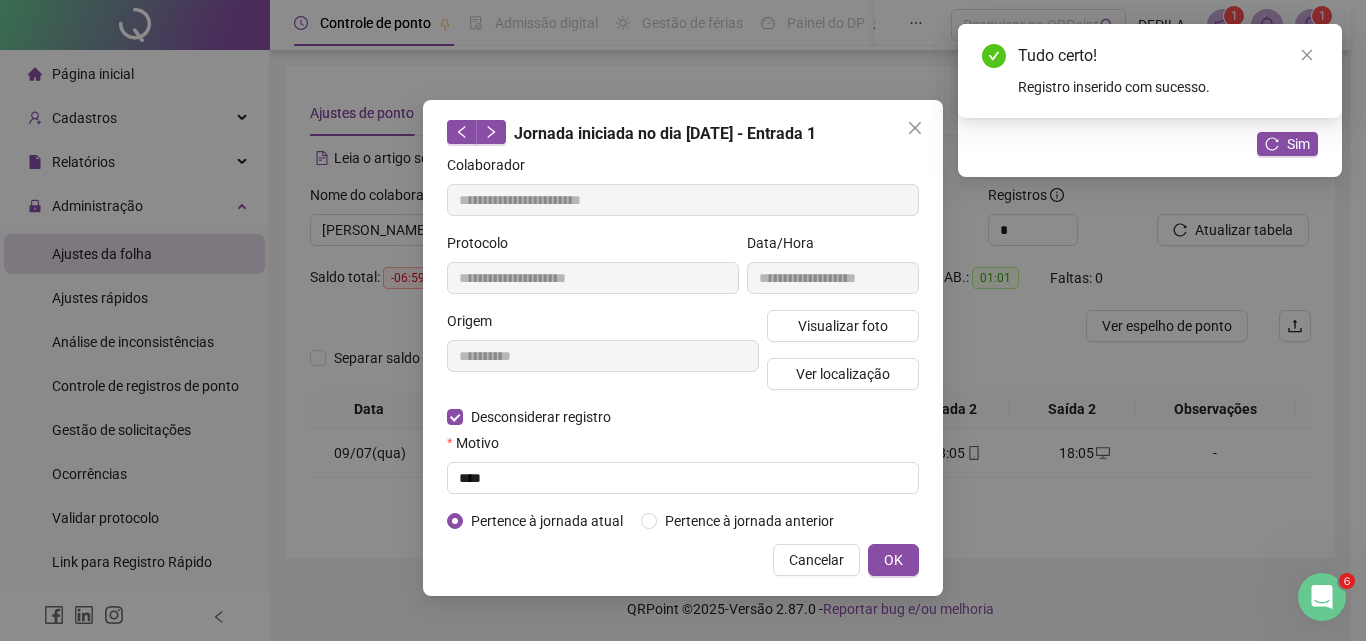 type on "**********" 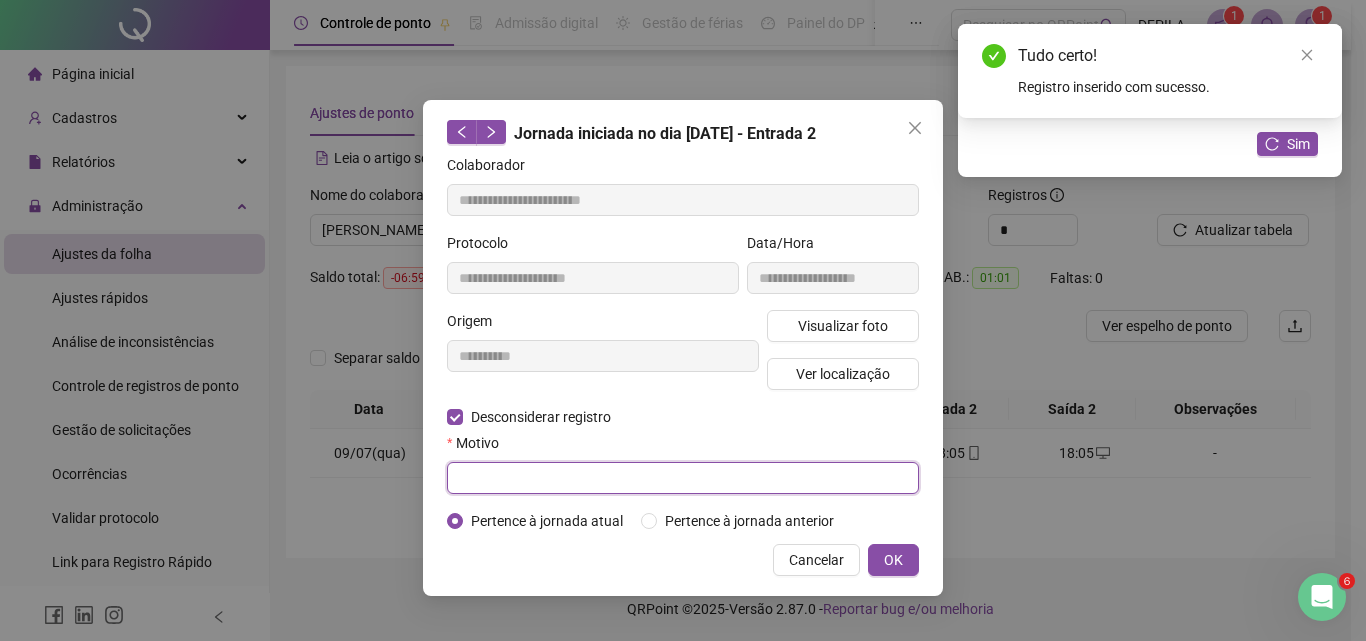 click at bounding box center (683, 478) 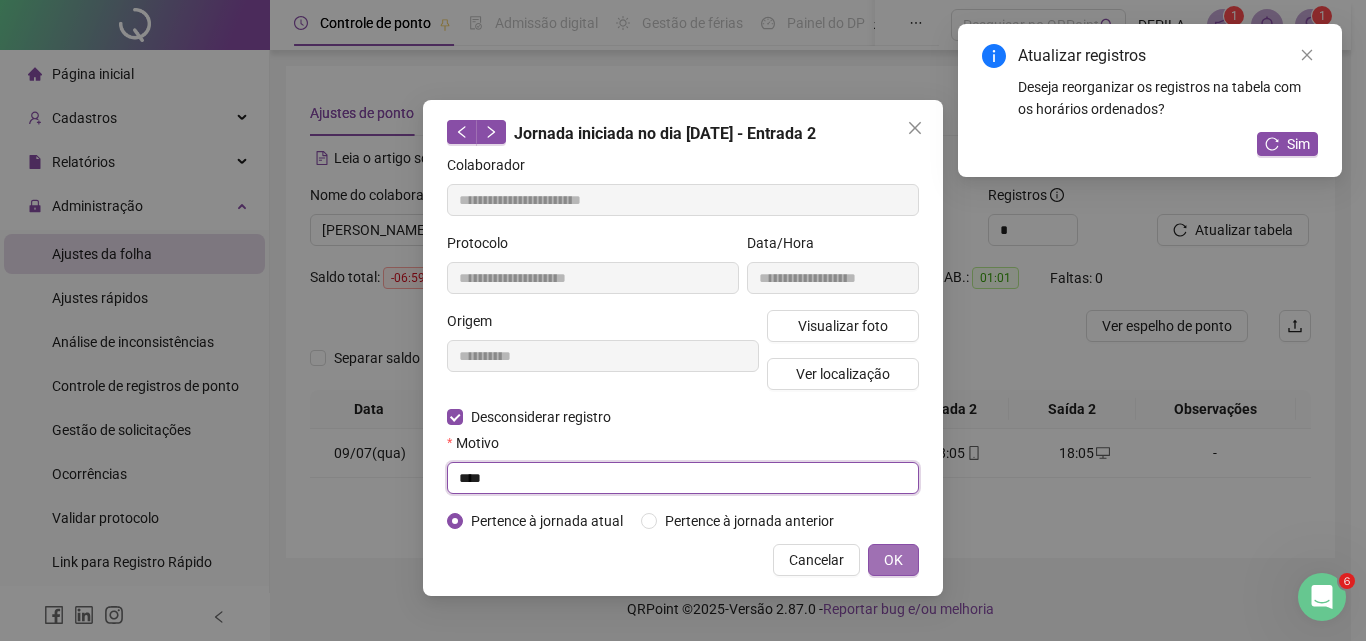type on "****" 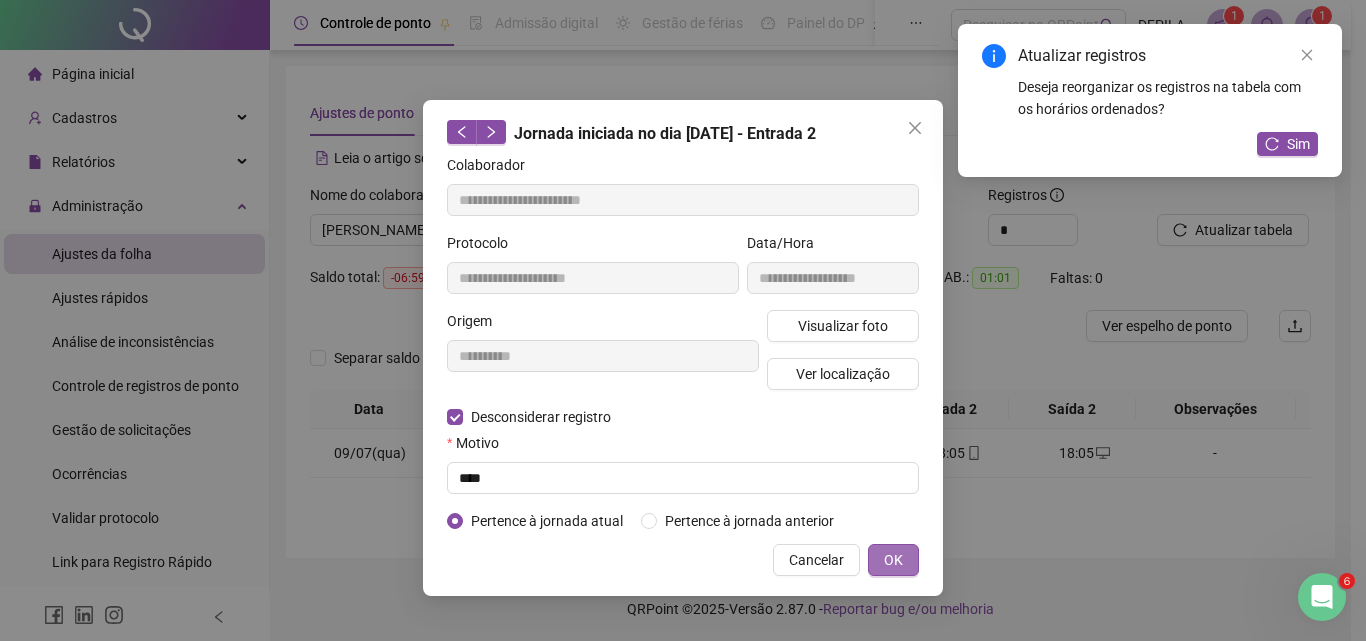 click on "OK" at bounding box center (893, 560) 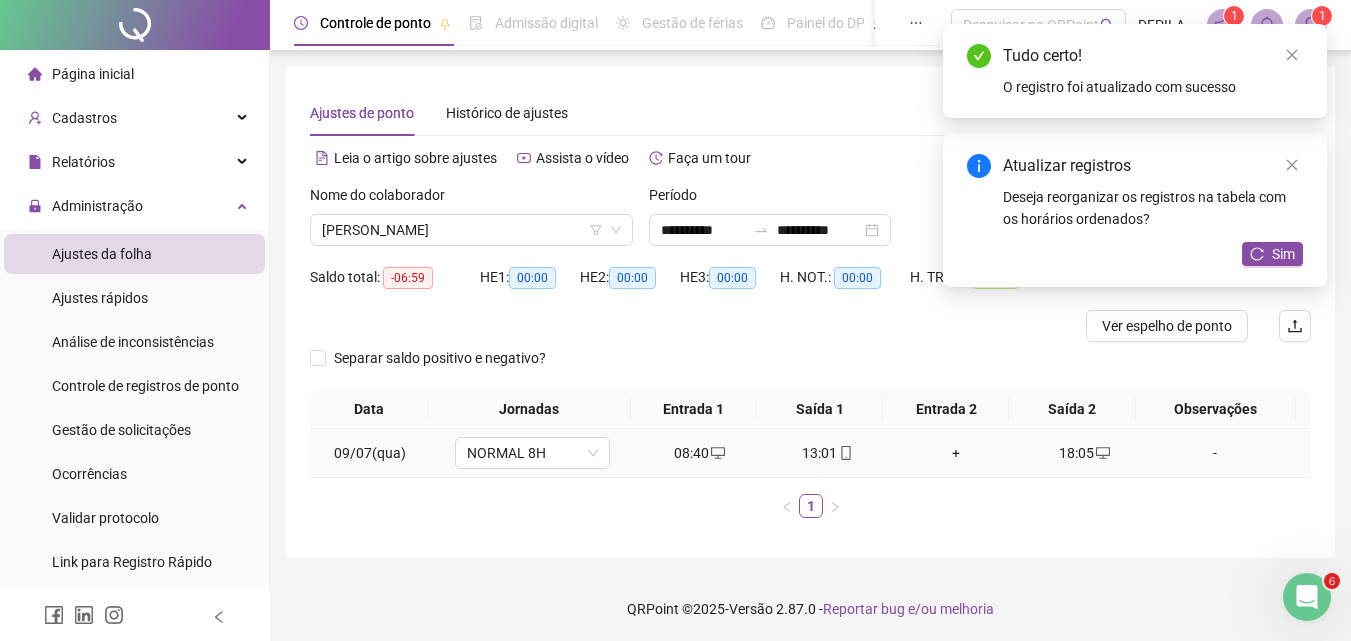 click on "+" at bounding box center [956, 453] 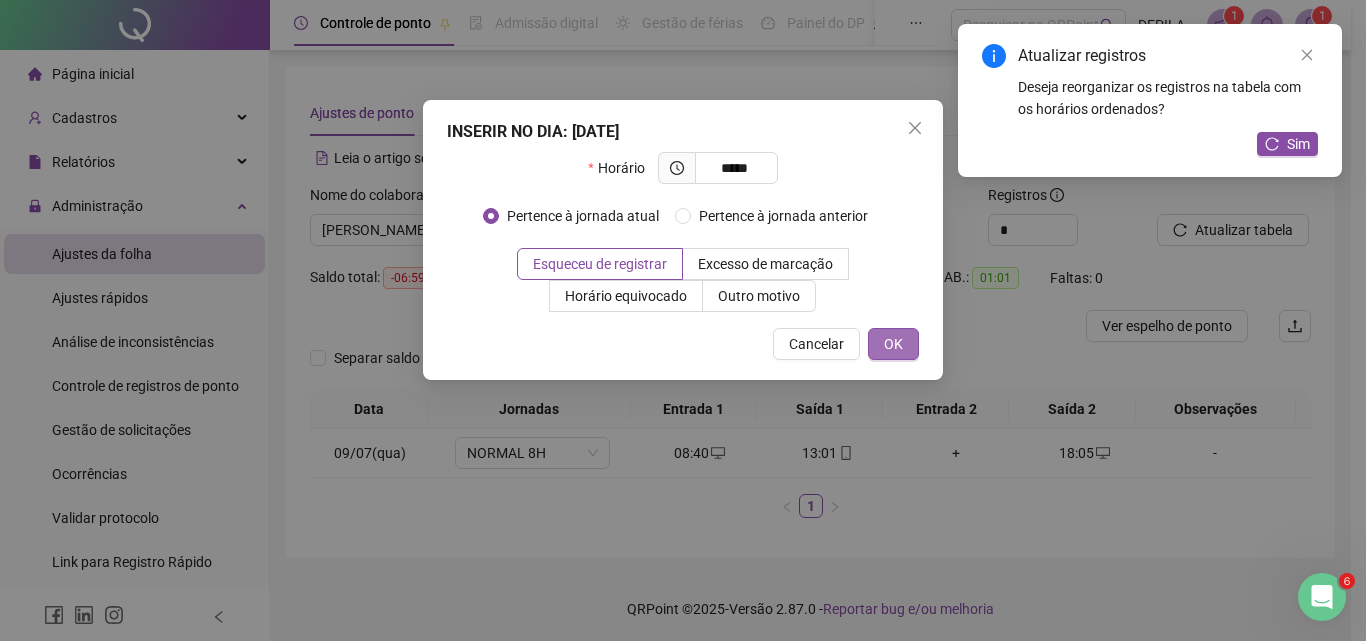 type on "*****" 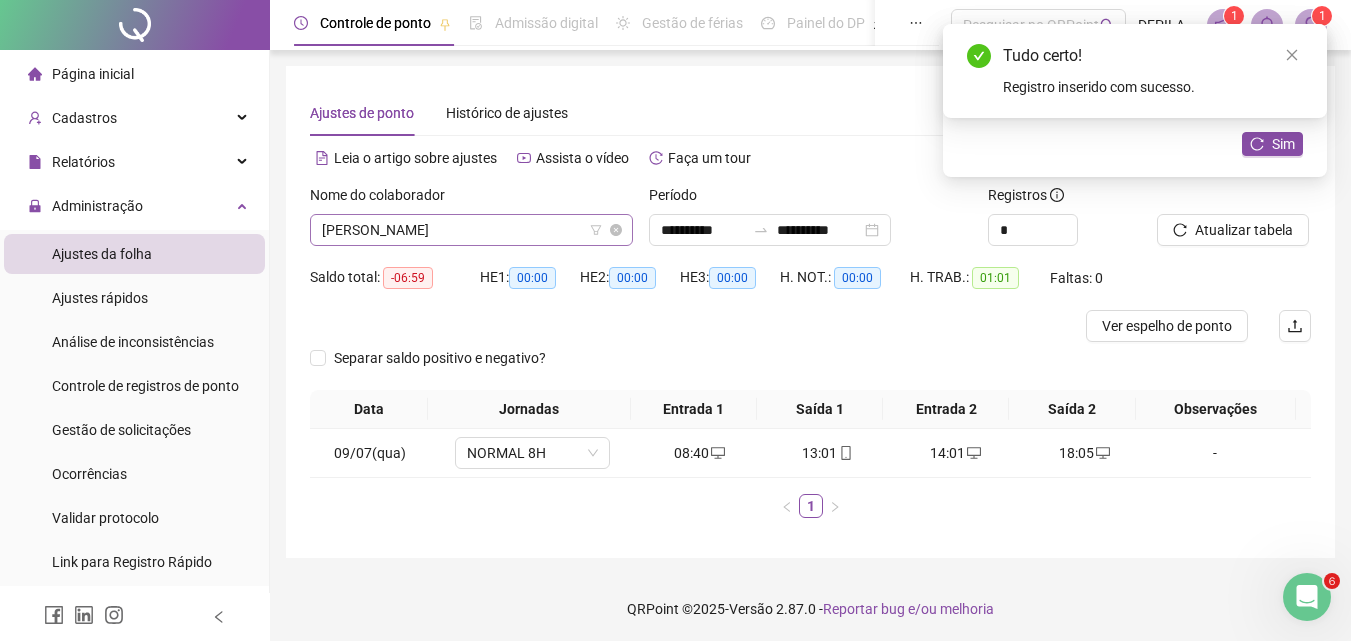 click on "[PERSON_NAME]" at bounding box center [471, 230] 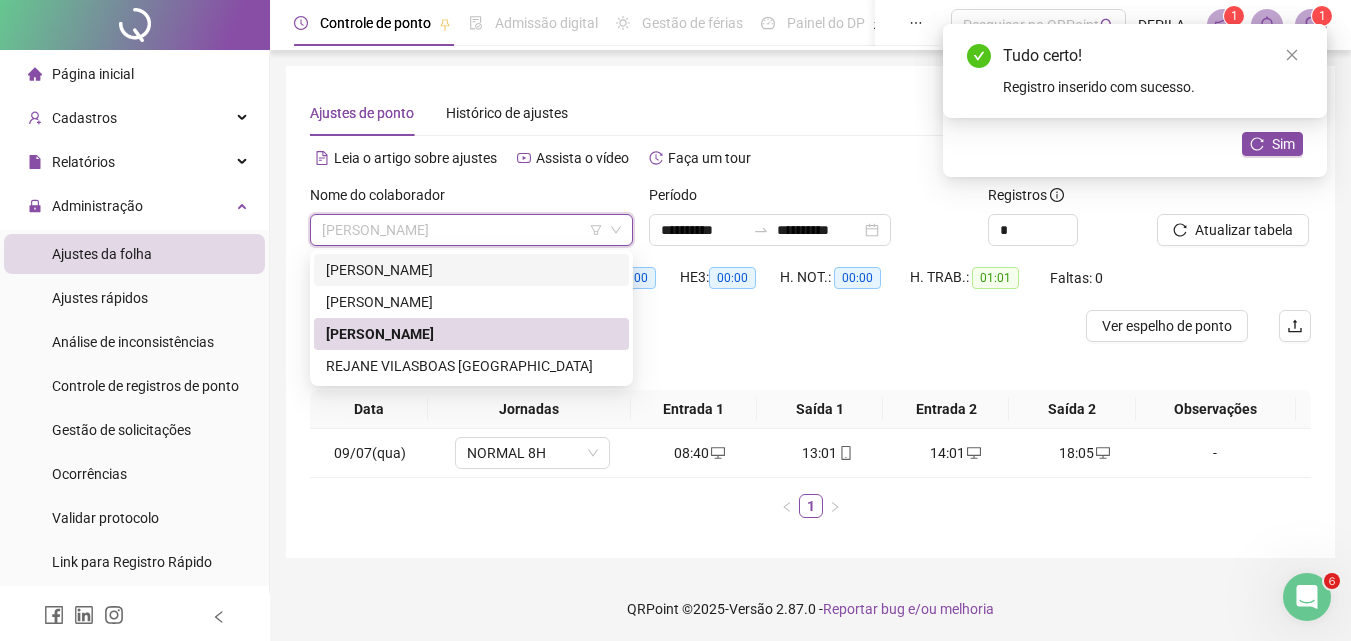 click on "[PERSON_NAME]" at bounding box center (471, 270) 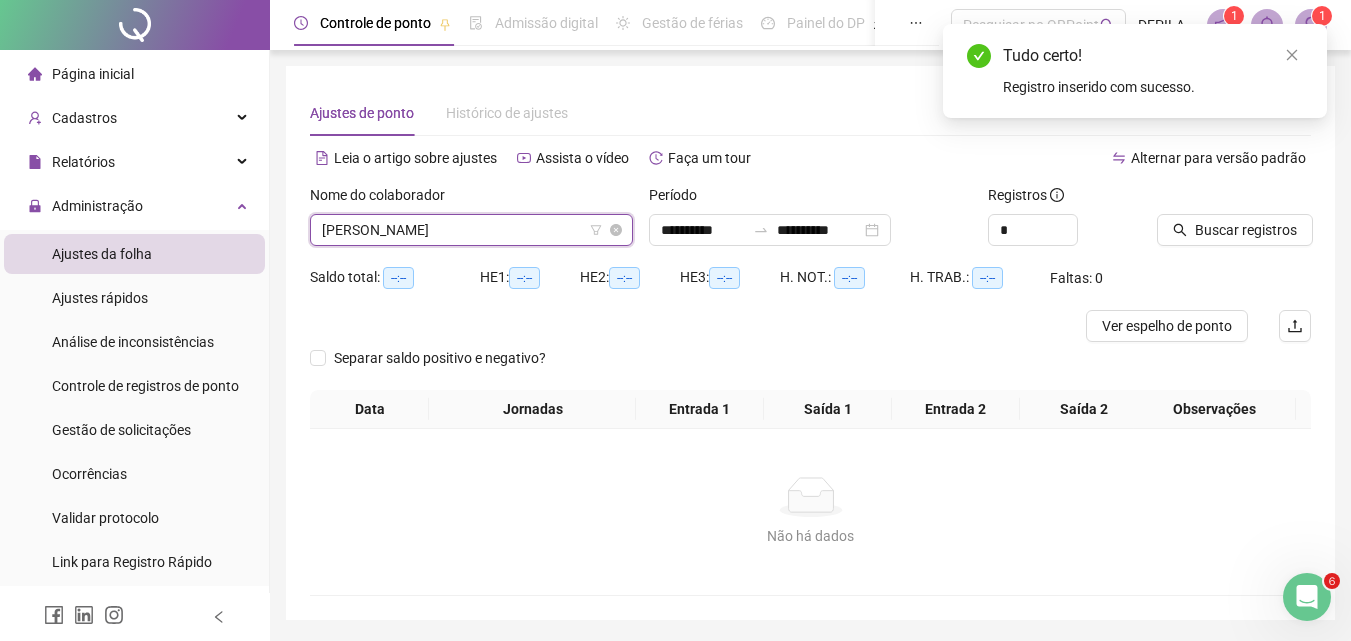 click on "[PERSON_NAME]" at bounding box center (471, 230) 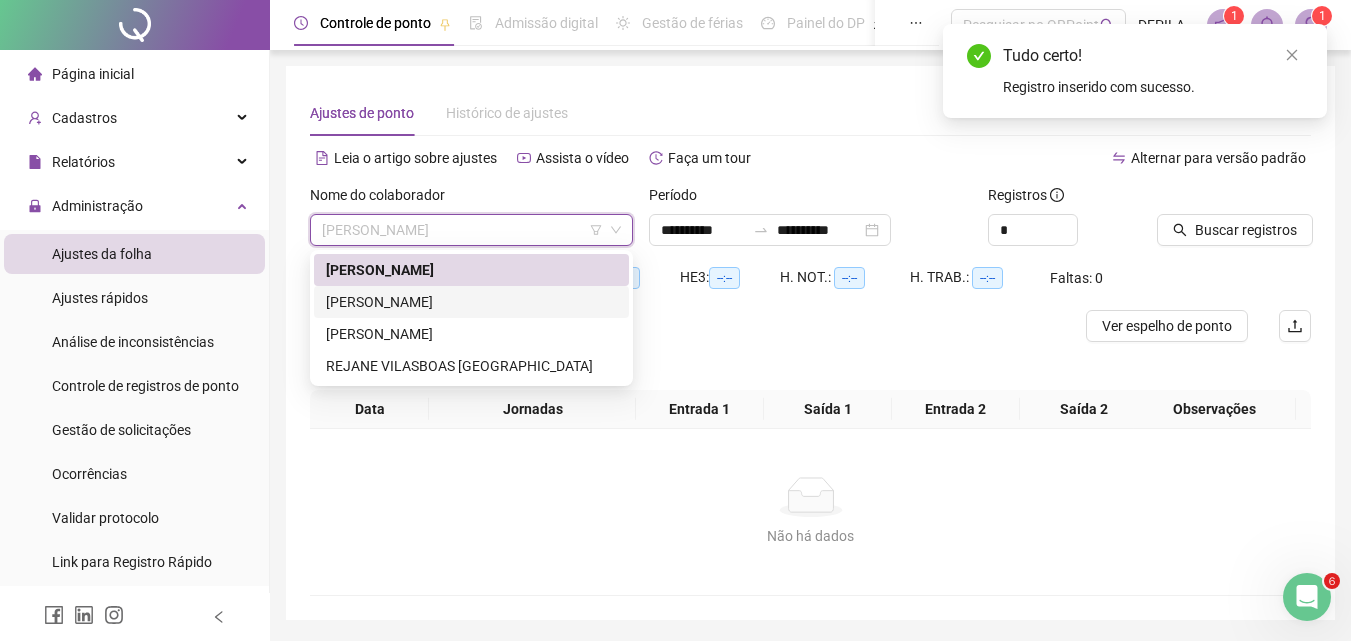 click on "[PERSON_NAME]" at bounding box center (471, 302) 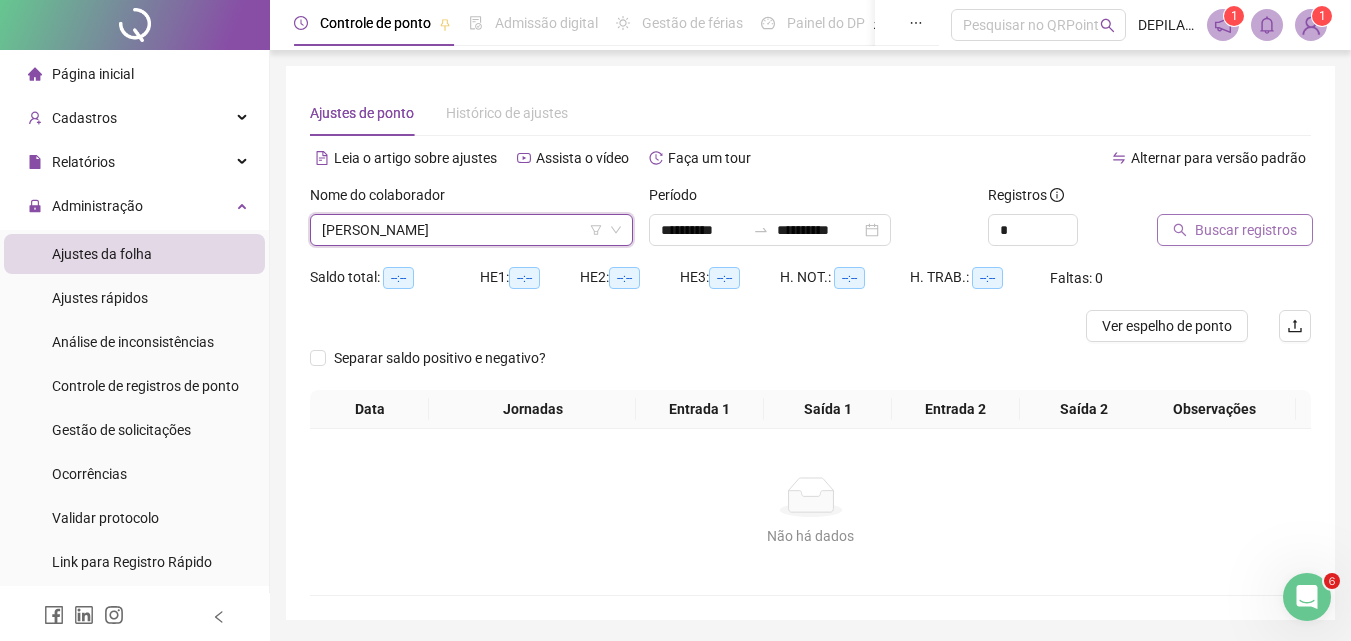 click on "Buscar registros" at bounding box center (1235, 230) 